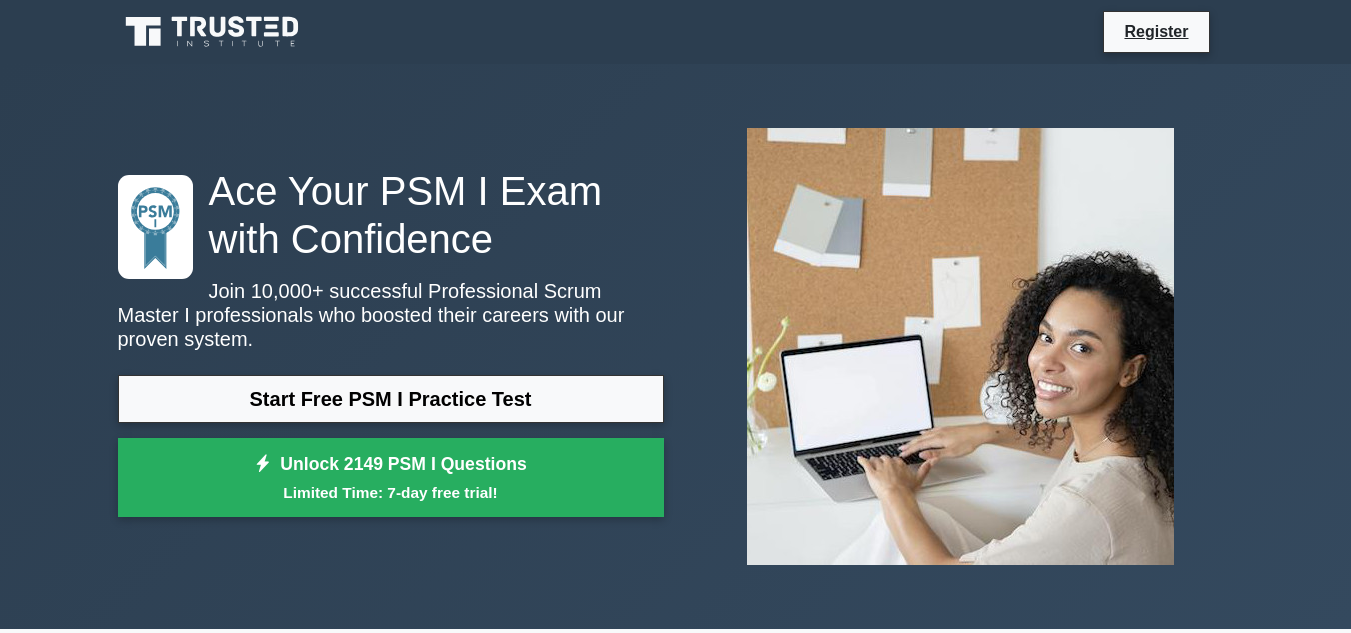 scroll, scrollTop: 0, scrollLeft: 0, axis: both 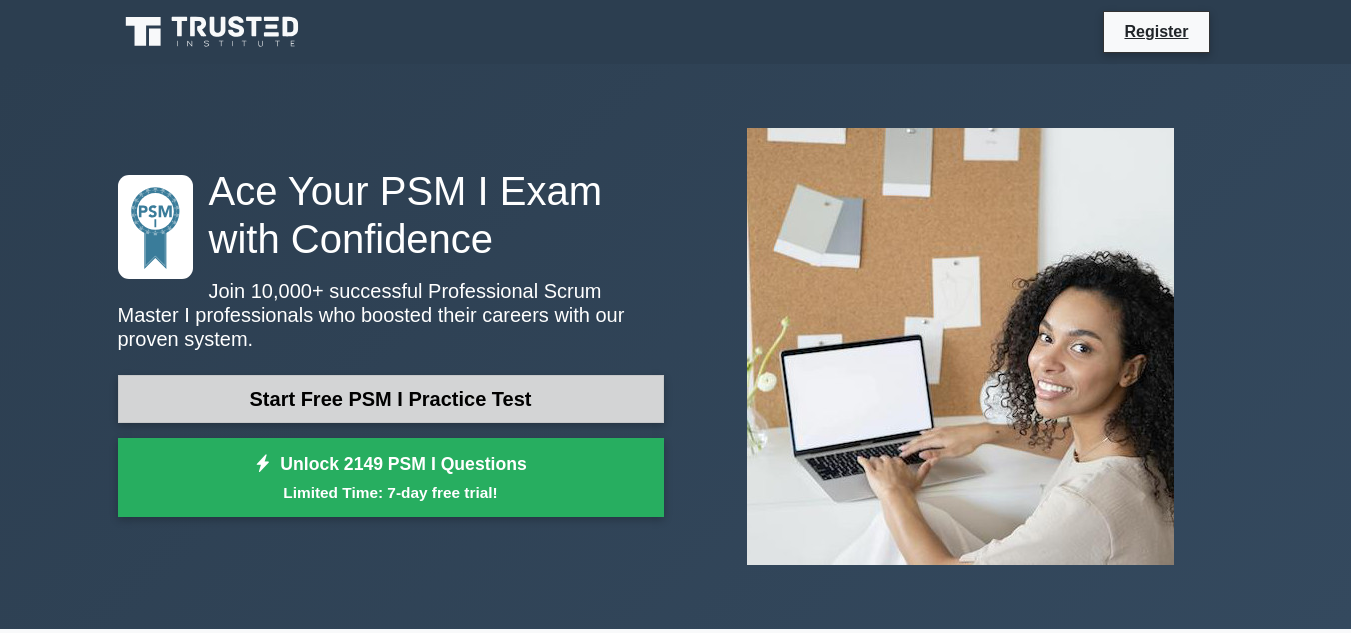 drag, startPoint x: 0, startPoint y: 0, endPoint x: 357, endPoint y: 401, distance: 536.88916 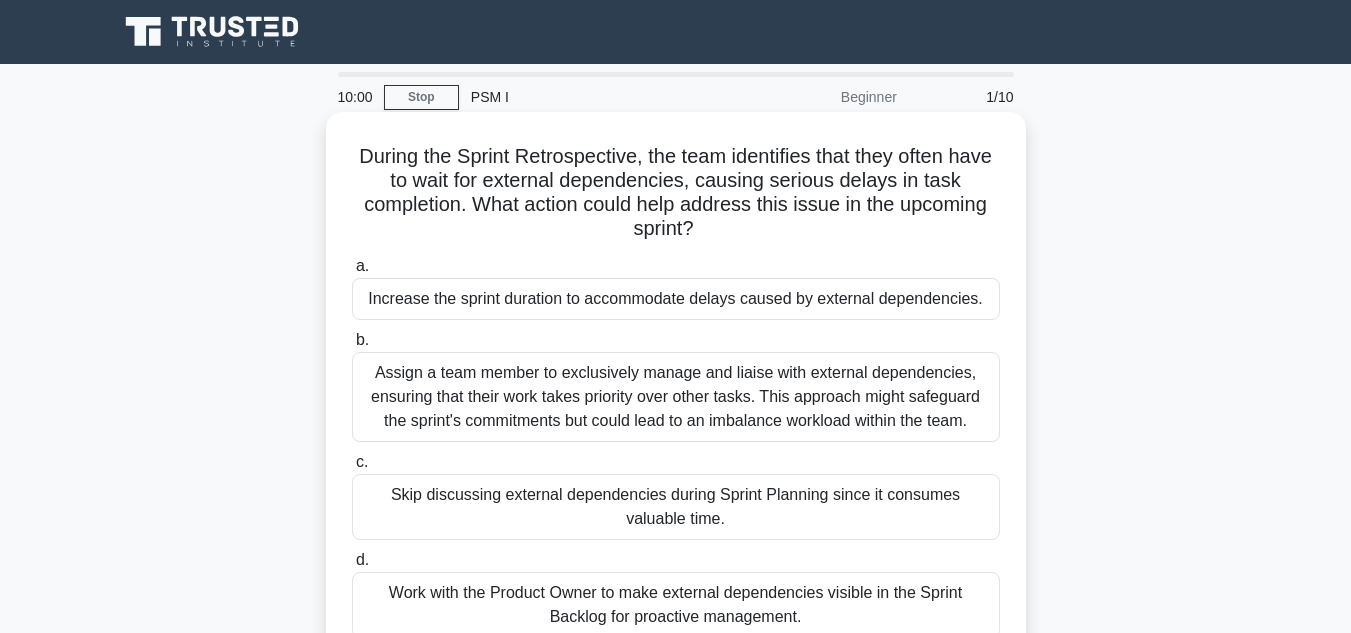 scroll, scrollTop: 0, scrollLeft: 0, axis: both 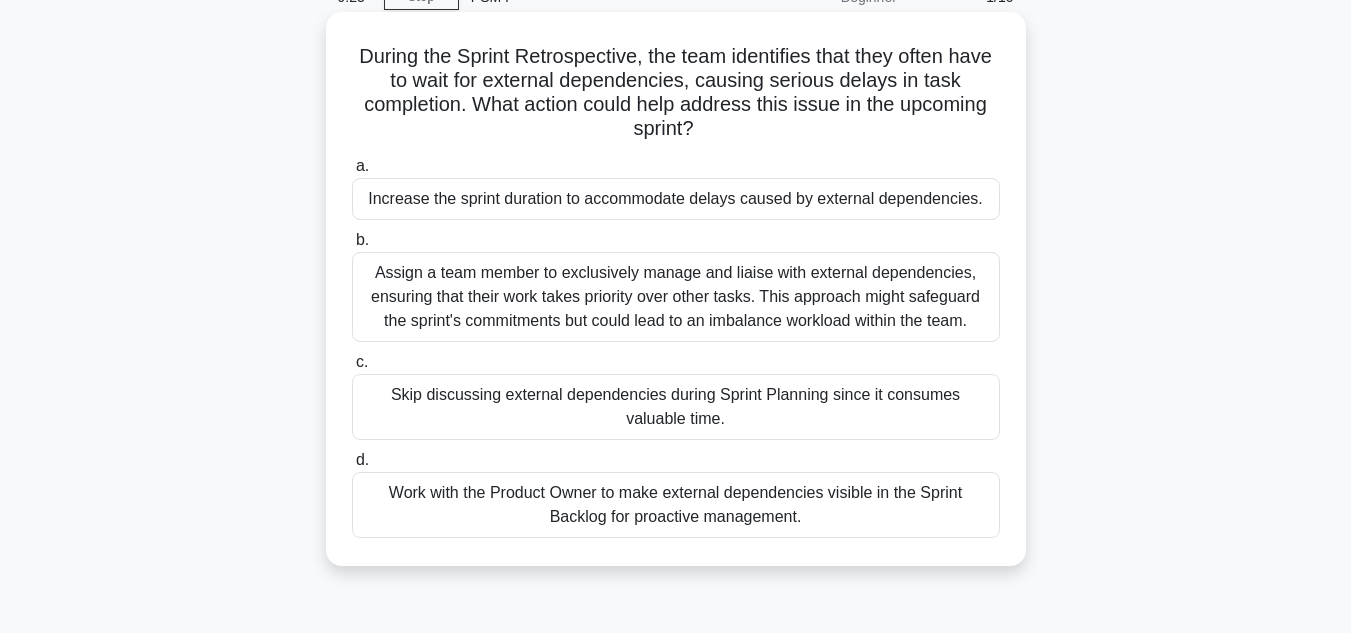 click on "Assign a team member to exclusively manage and liaise with external dependencies, ensuring that their work takes priority over other tasks. This approach might safeguard the sprint's commitments but could lead to an imbalance workload within the team." at bounding box center (676, 297) 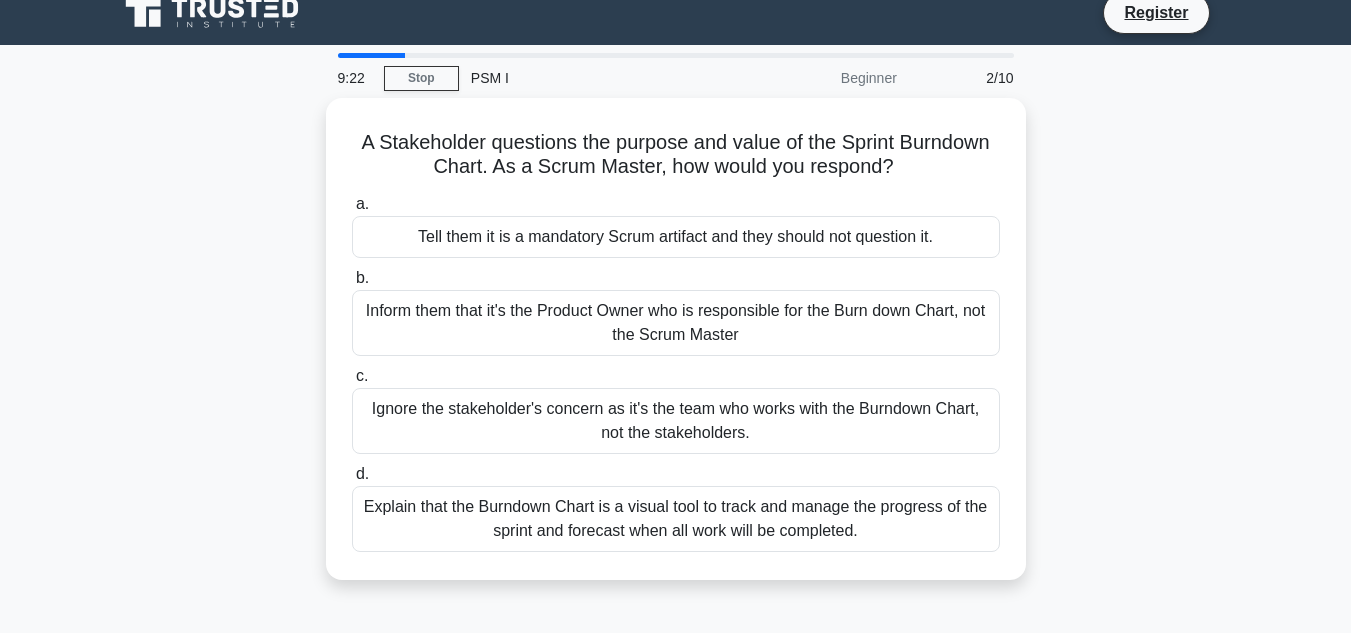 scroll, scrollTop: 0, scrollLeft: 0, axis: both 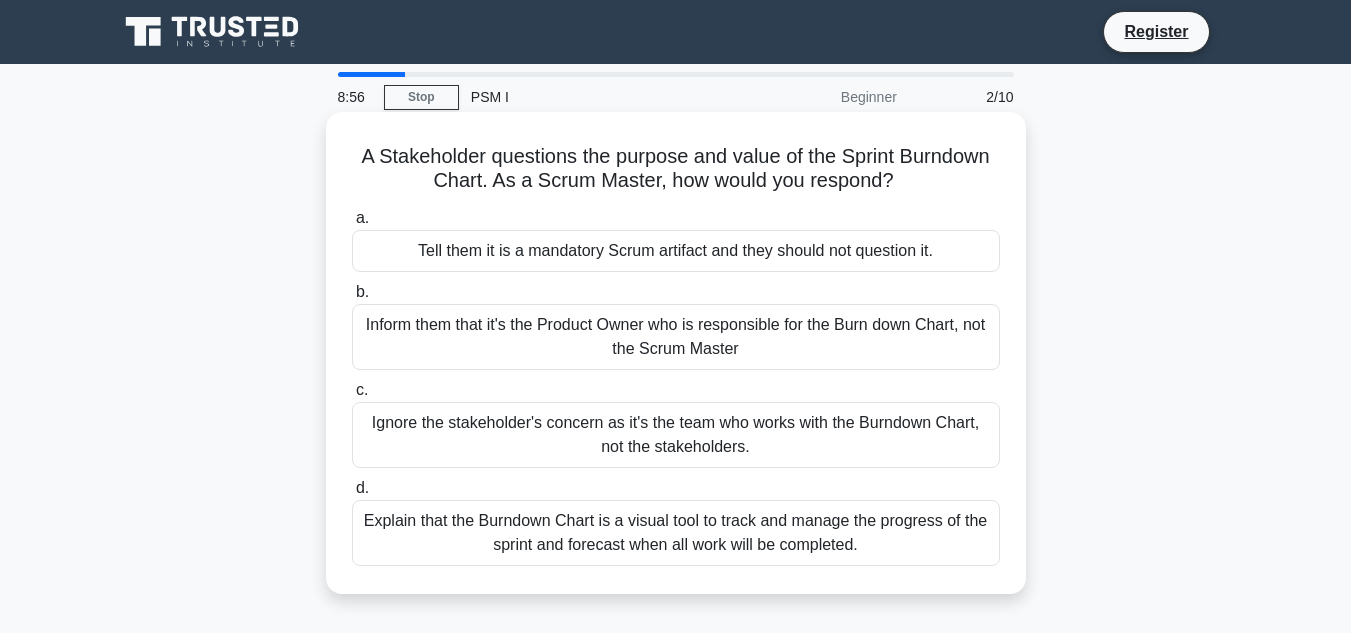 click on "Explain that the Burndown Chart is a visual tool to track and manage the progress of the sprint and forecast when all work will be completed." at bounding box center [676, 533] 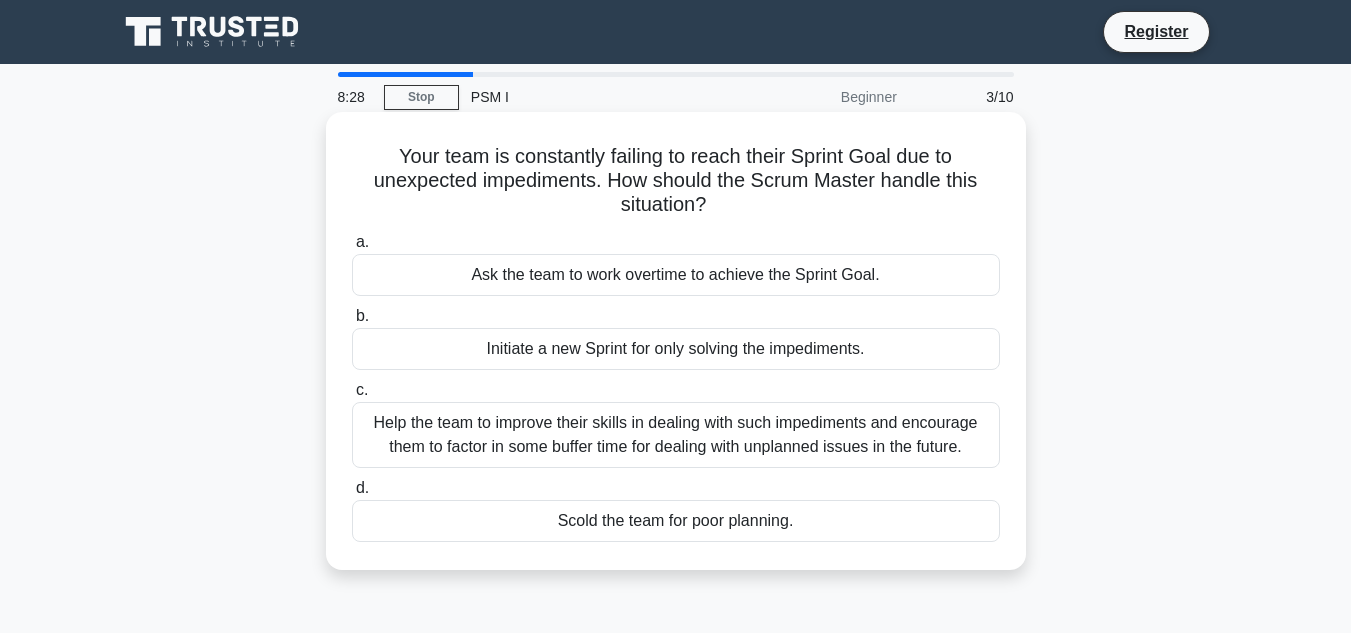 click on "Help the team to improve their skills in dealing with such impediments and encourage them to factor in some buffer time for dealing with unplanned issues in the future." at bounding box center (676, 435) 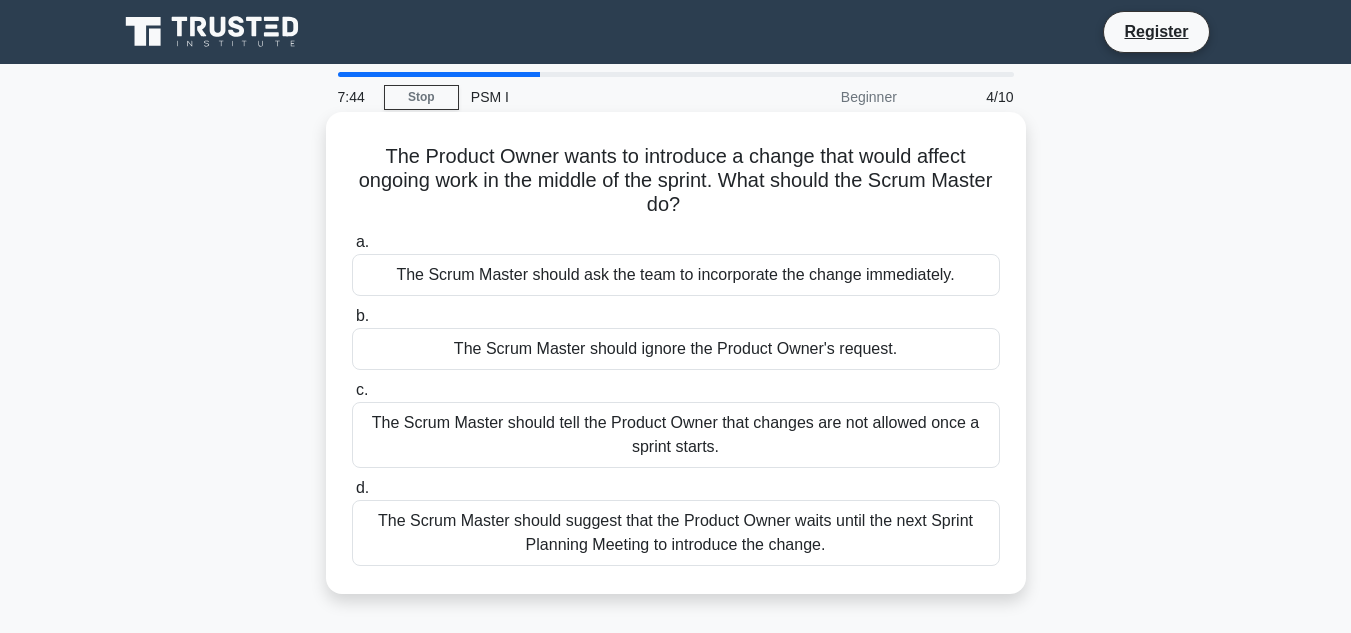 click on "The Scrum Master should tell the Product Owner that changes are not allowed once a sprint starts." at bounding box center (676, 435) 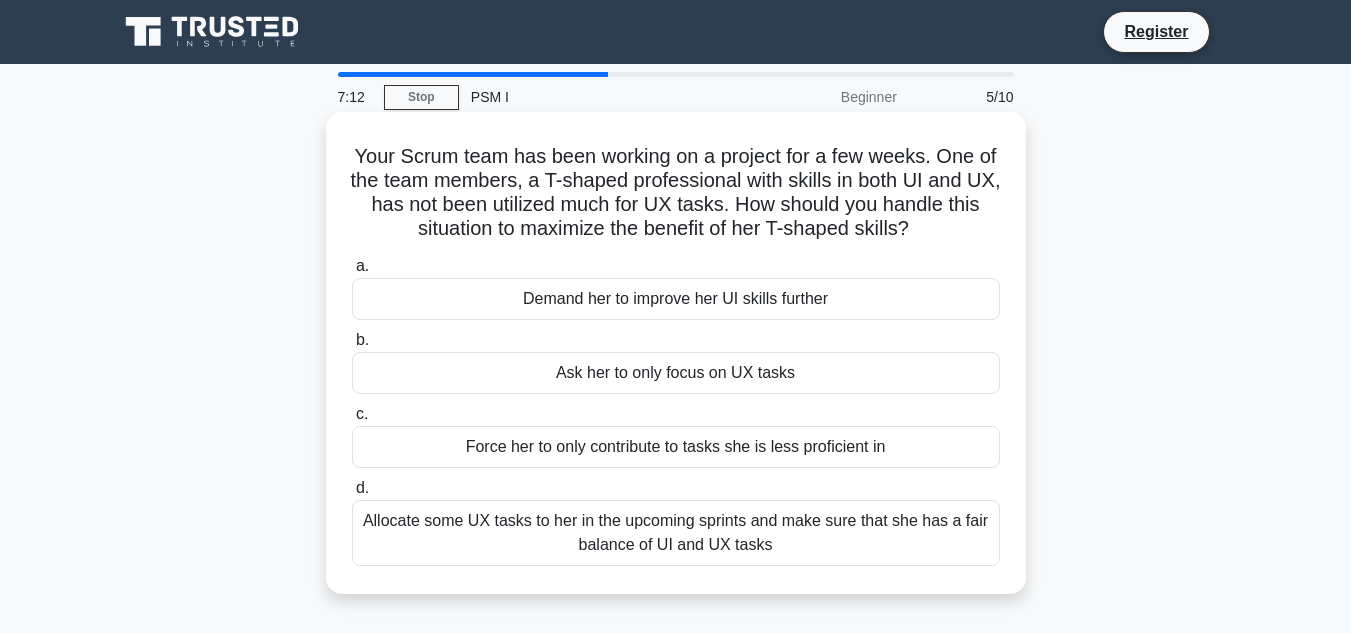 click on "Allocate some UX tasks to her in the upcoming sprints and make sure that she has a fair balance of UI and UX tasks" at bounding box center (676, 533) 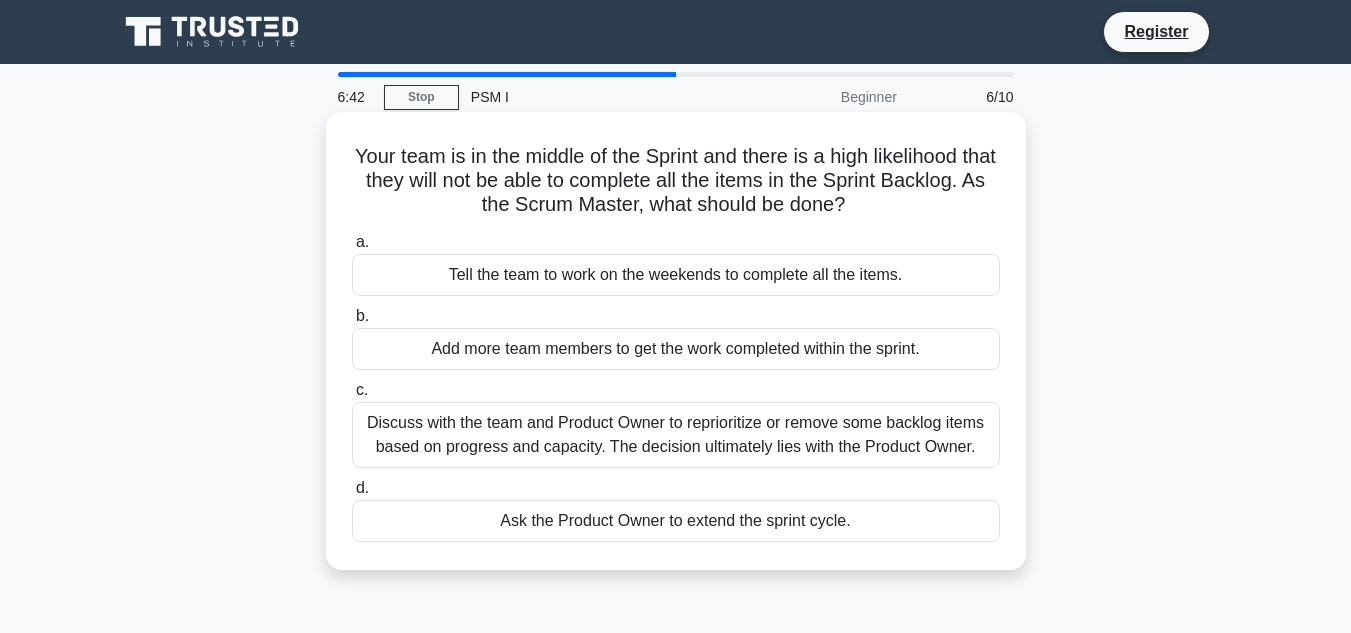 click on "Discuss with the team and Product Owner to reprioritize or remove some backlog items based on progress and capacity. The decision ultimately lies with the Product Owner." at bounding box center [676, 435] 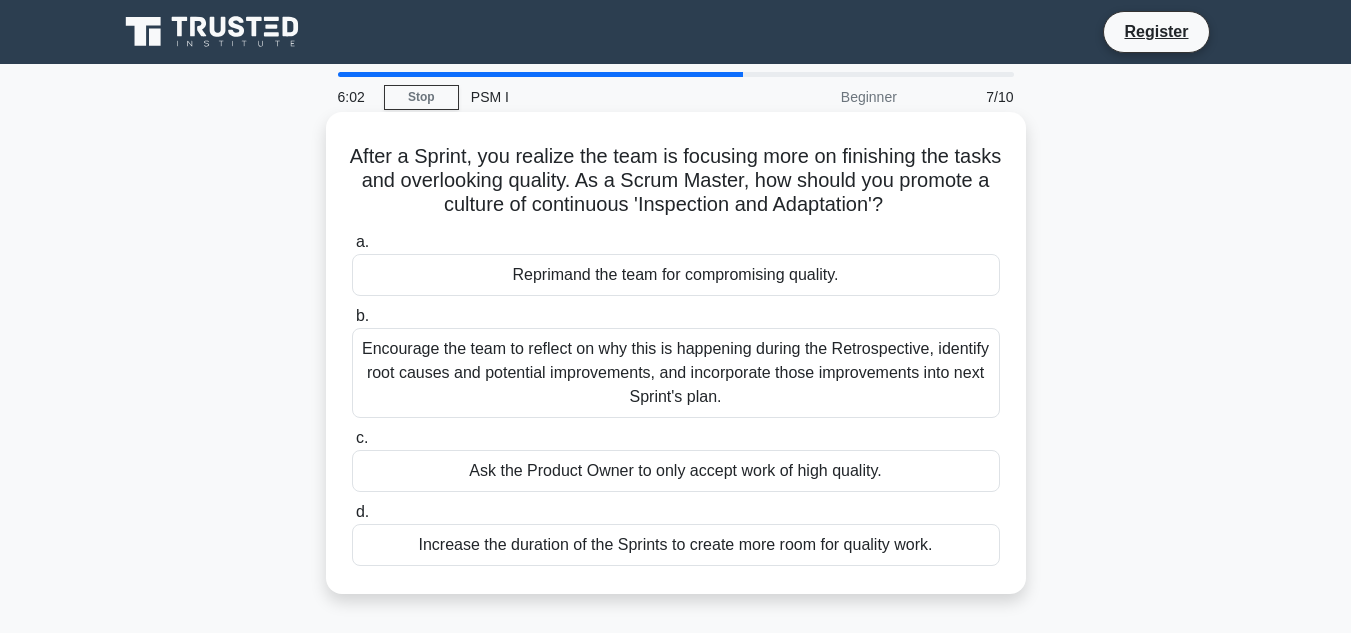 click on "Encourage the team to reflect on why this is happening during the Retrospective, identify root causes and potential improvements, and incorporate those improvements into next Sprint's plan." at bounding box center (676, 373) 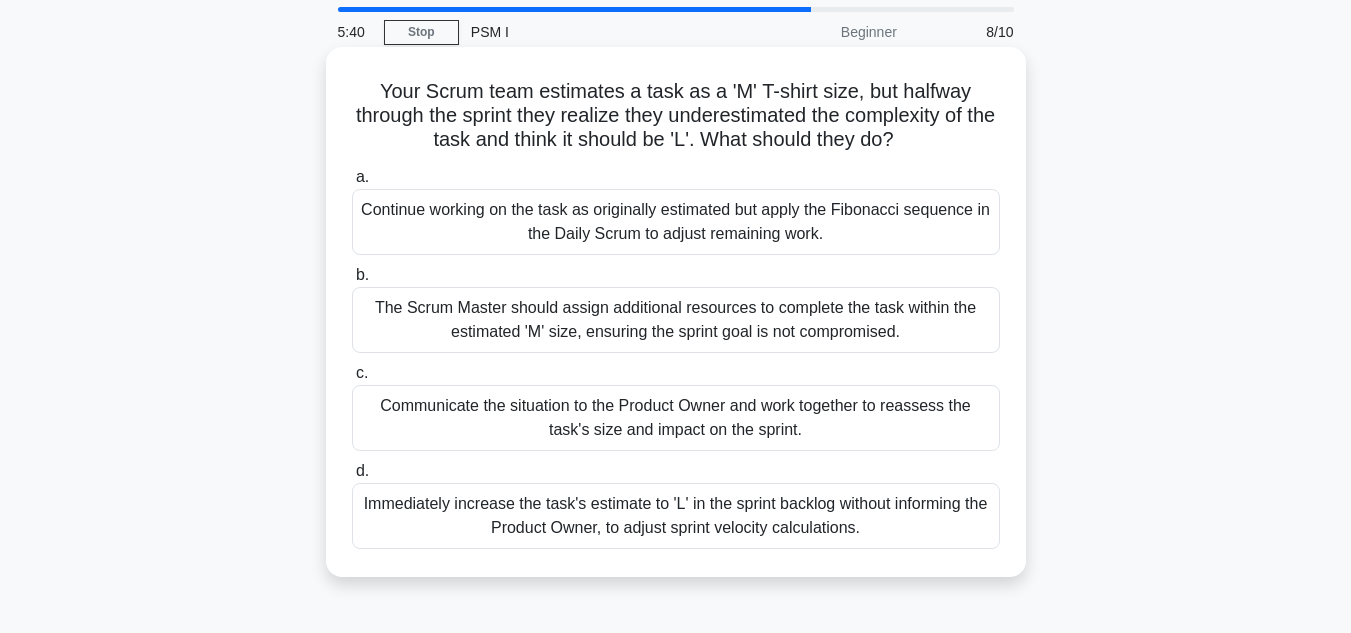 scroll, scrollTop: 100, scrollLeft: 0, axis: vertical 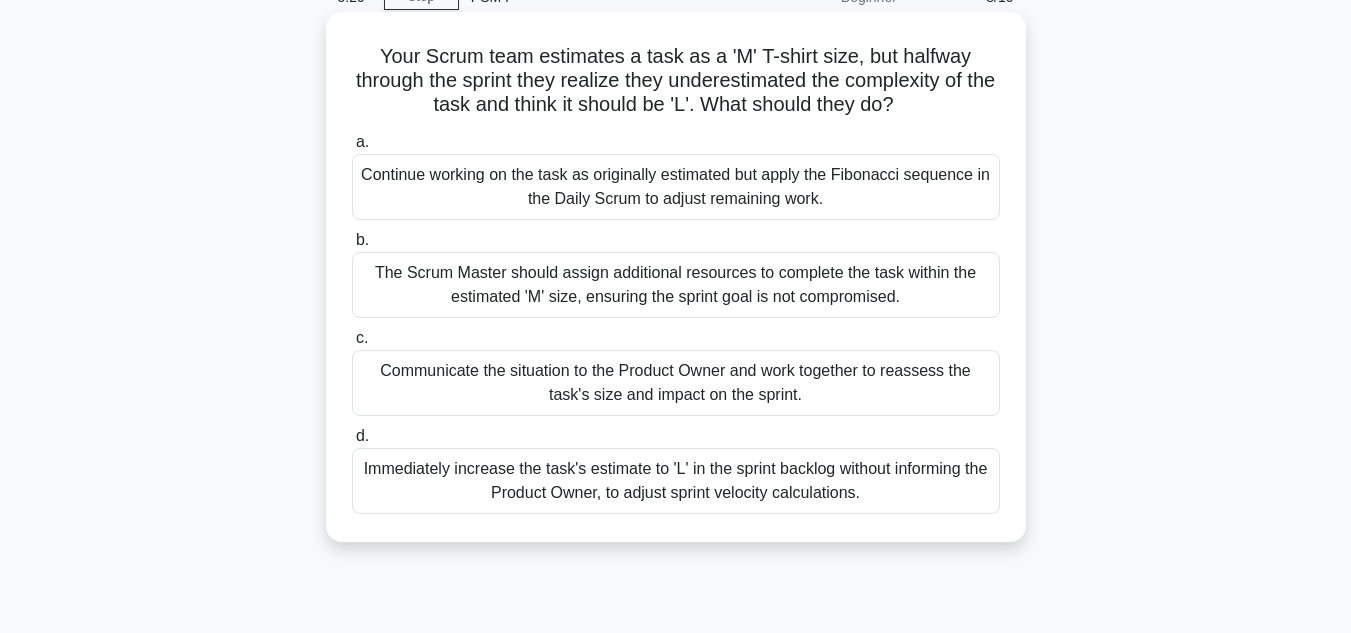 click on "Communicate the situation to the Product Owner and work together to reassess the task's size and impact on the sprint." at bounding box center [676, 383] 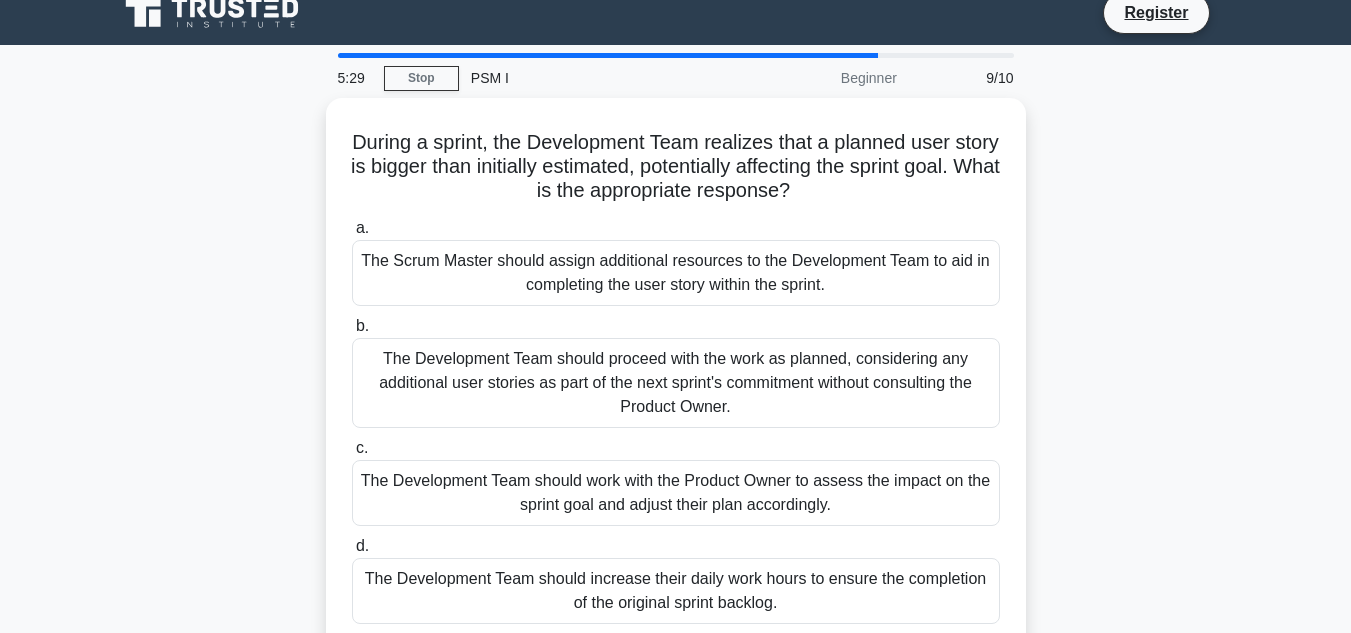 scroll, scrollTop: 0, scrollLeft: 0, axis: both 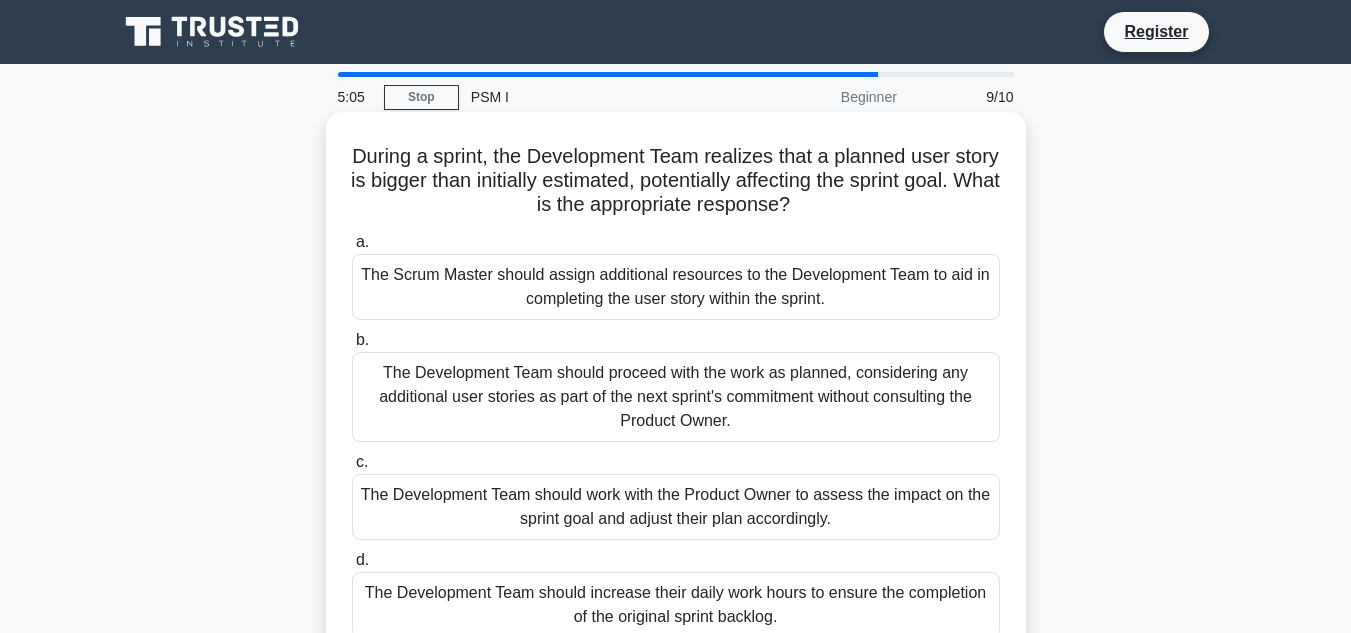 click on "The Development Team should work with the Product Owner to assess the impact on the sprint goal and adjust their plan accordingly." at bounding box center [676, 507] 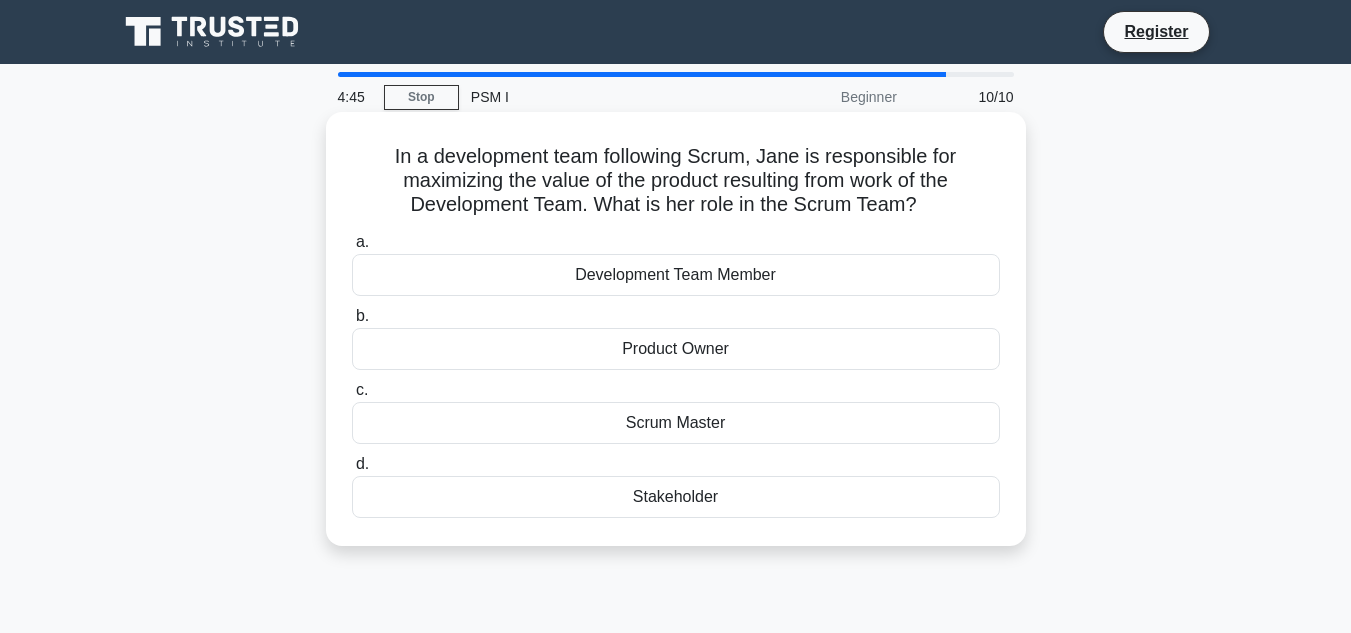 click on "Product Owner" at bounding box center (676, 349) 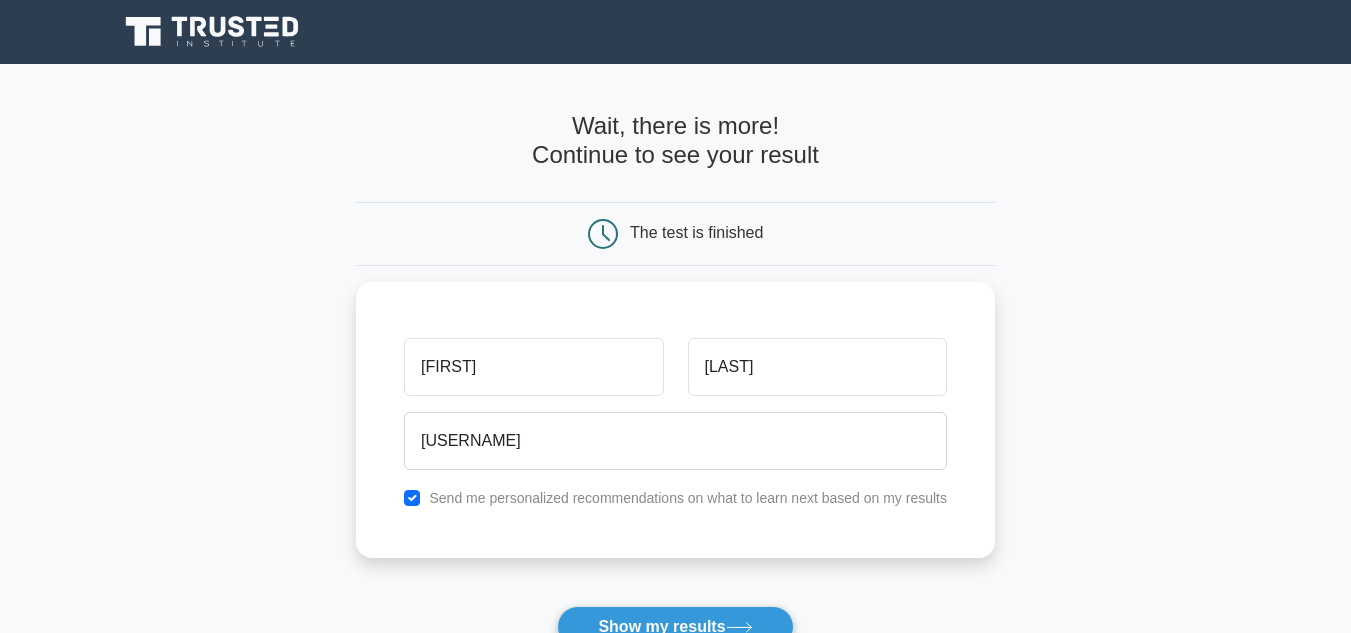 scroll, scrollTop: 0, scrollLeft: 0, axis: both 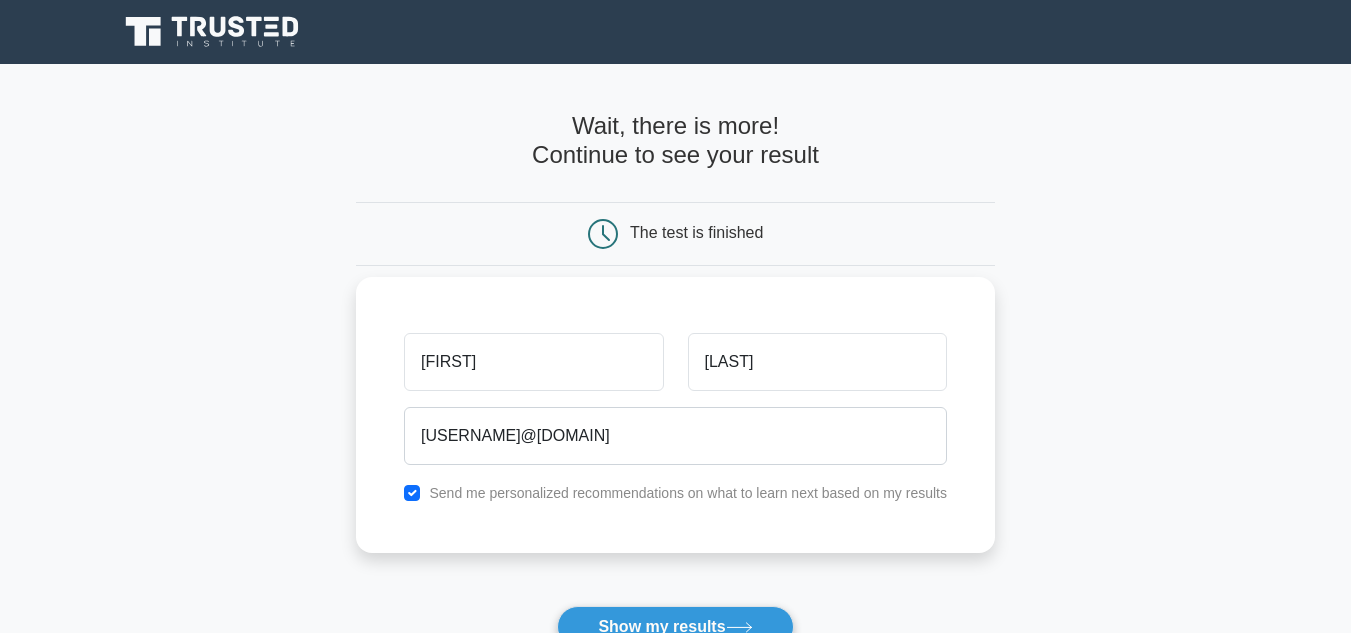 type on "tmadhuri1509@gmail.com" 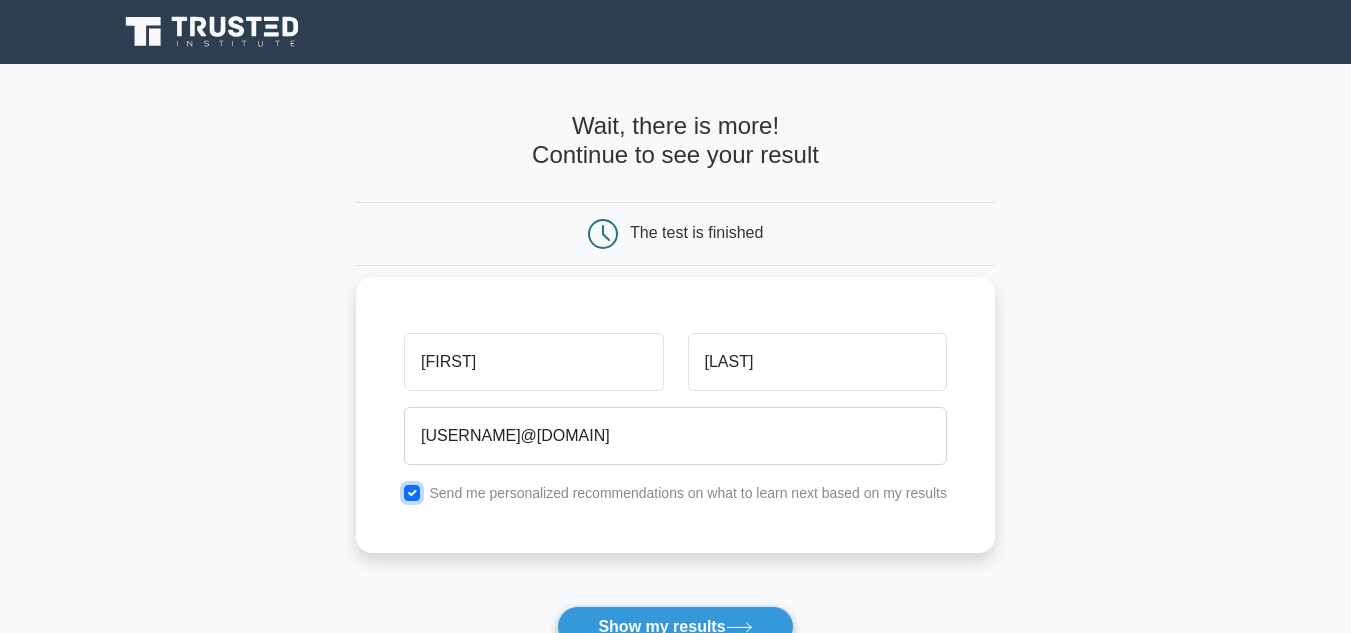 click at bounding box center (412, 493) 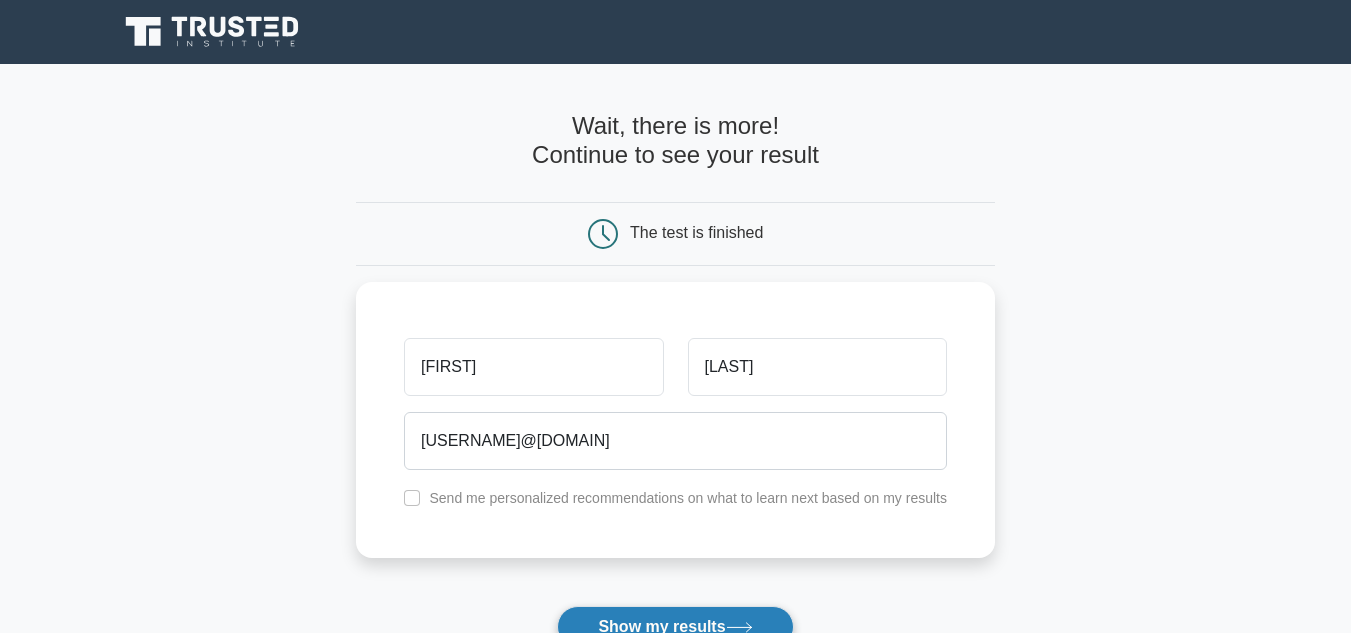 click on "Show my results" at bounding box center [675, 627] 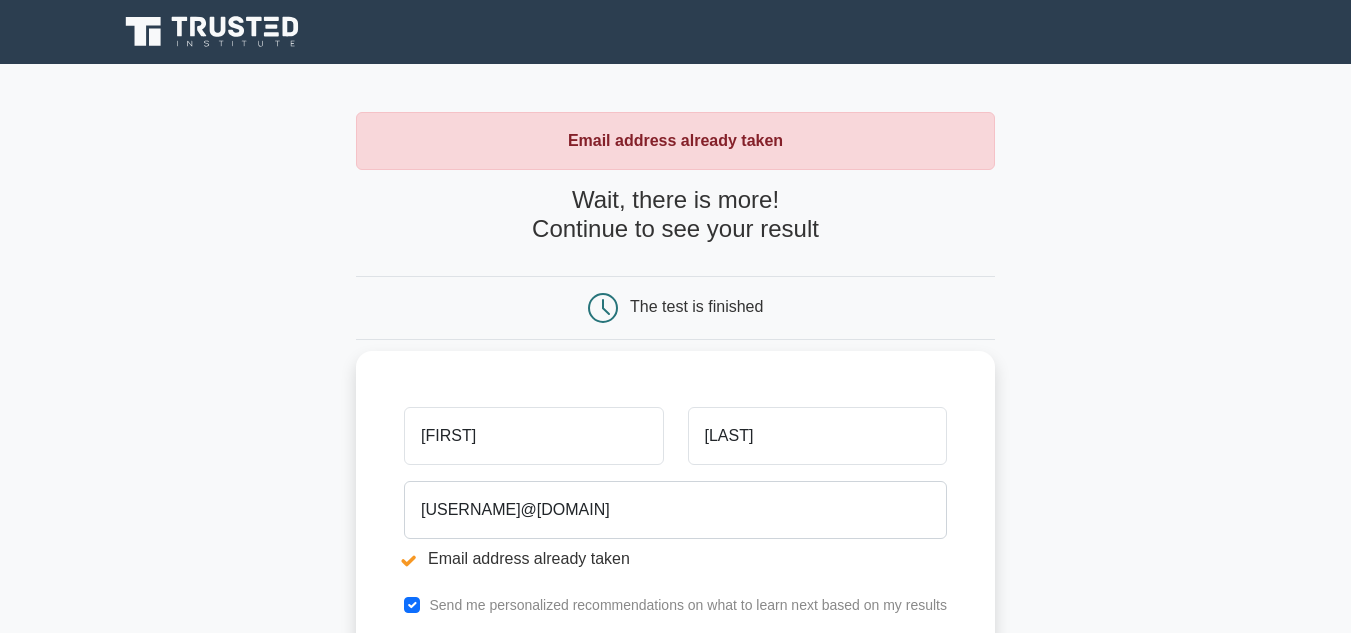 scroll, scrollTop: 0, scrollLeft: 0, axis: both 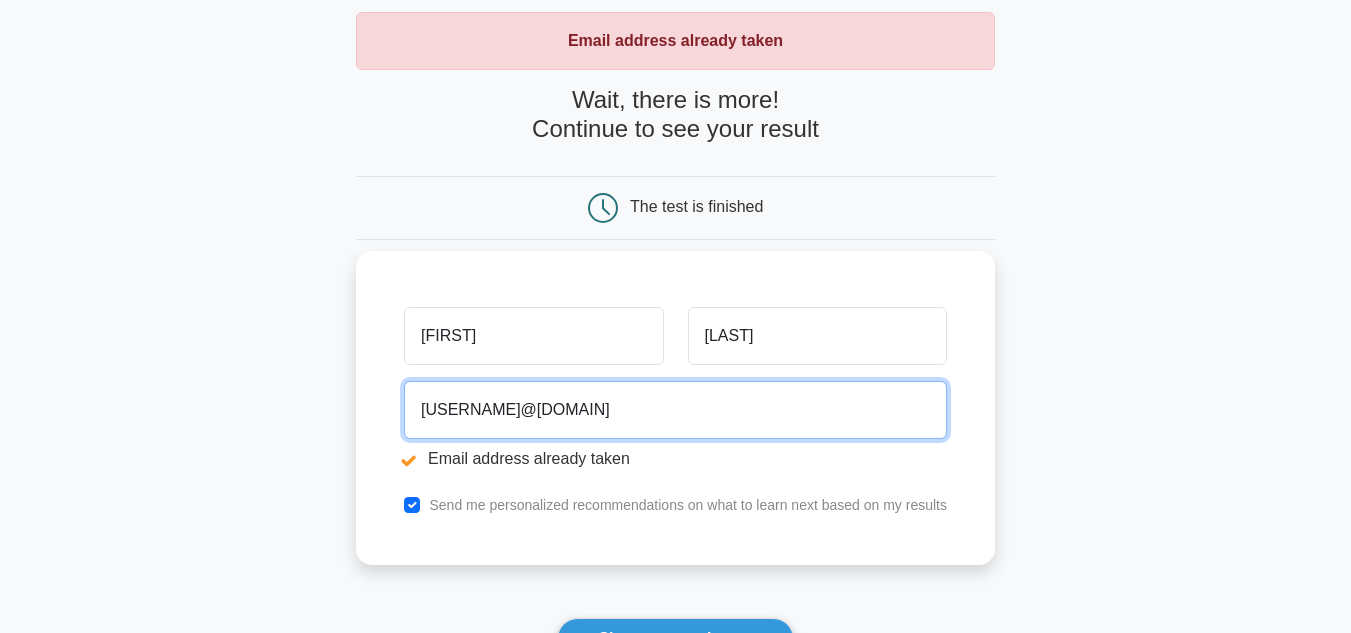 click on "tmadhuri1509@gmail.com" at bounding box center (675, 410) 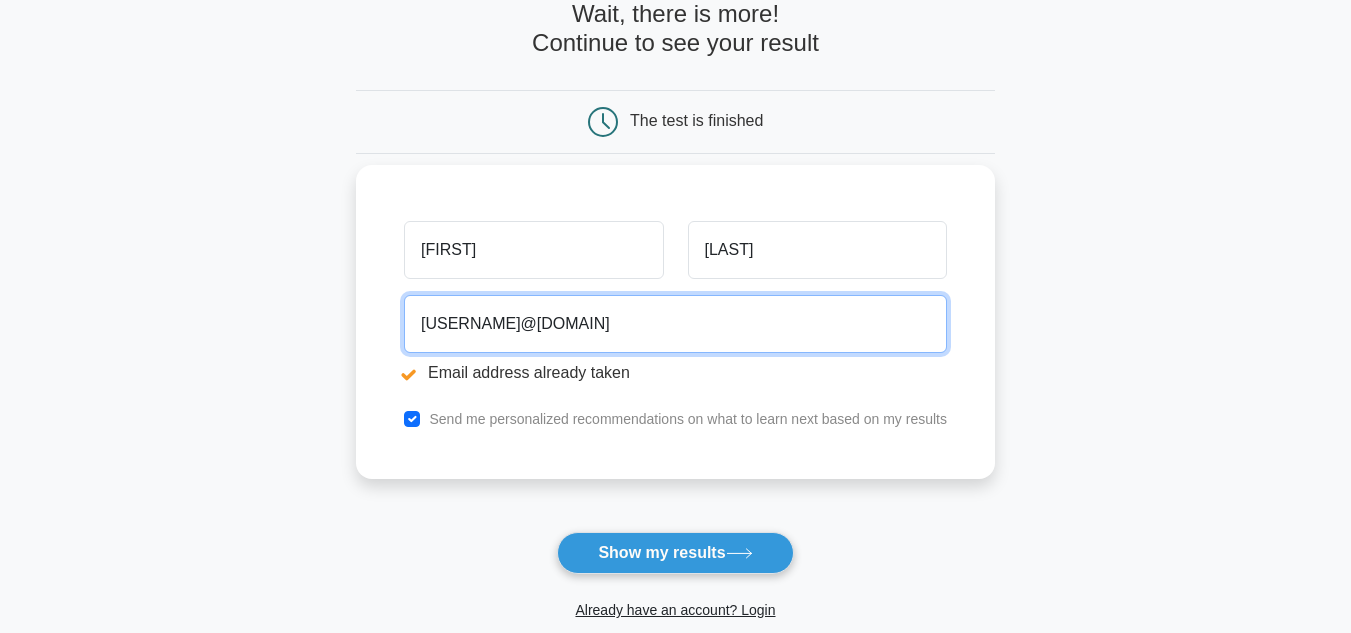scroll, scrollTop: 300, scrollLeft: 0, axis: vertical 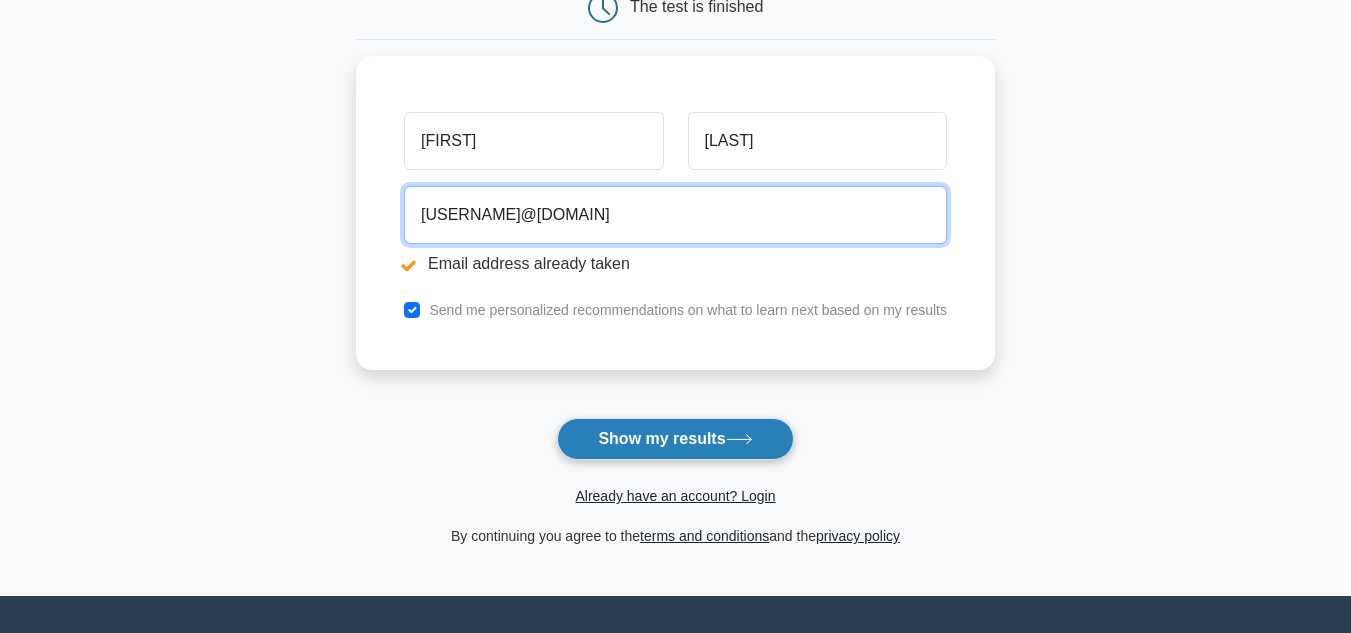 type on "madhuri.marolix@gmail.com" 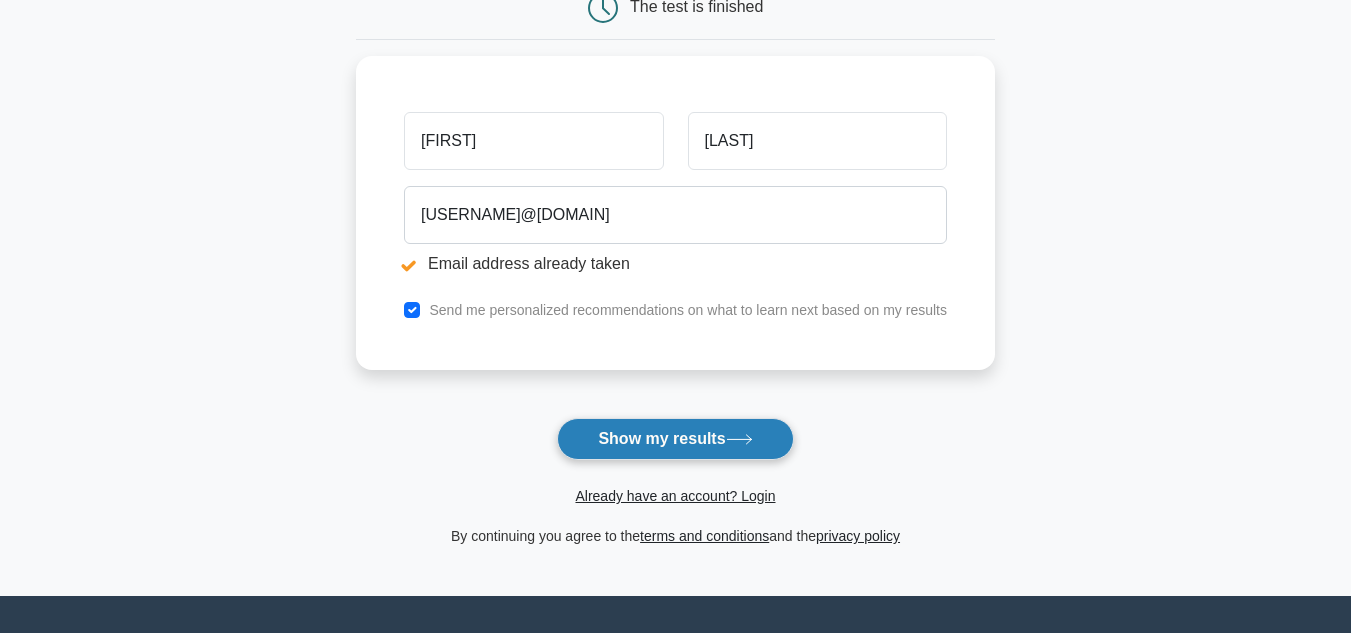 click on "Show my results" at bounding box center [675, 439] 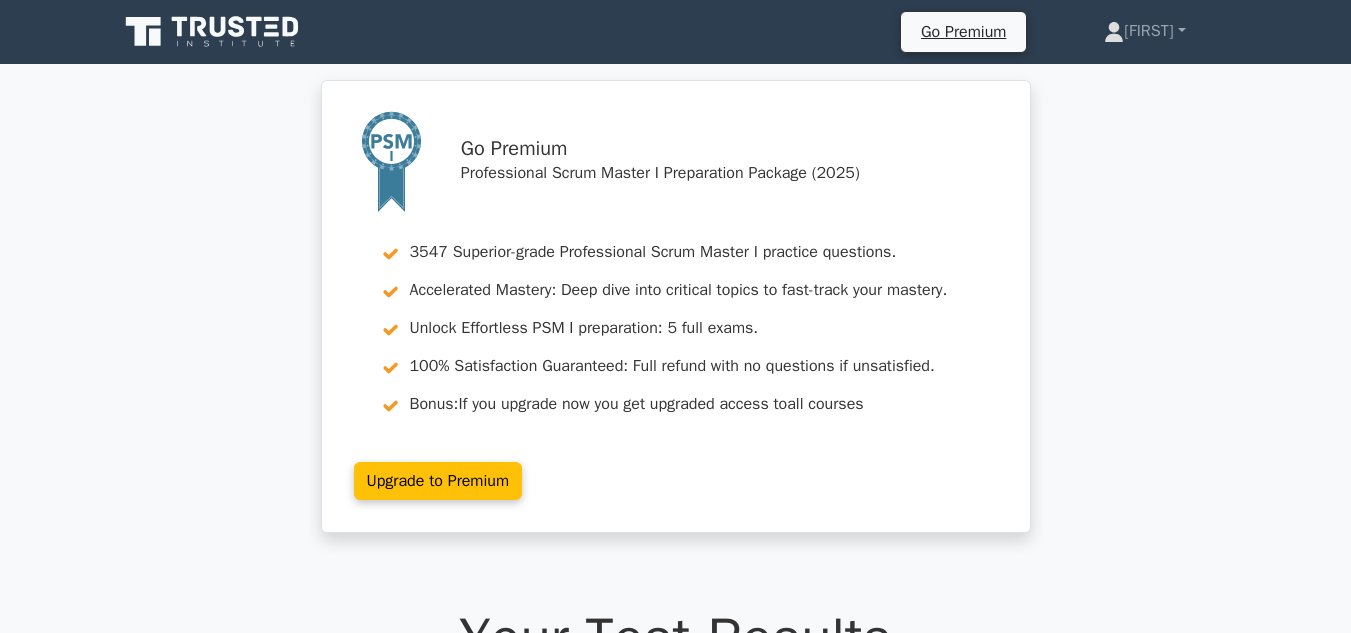 scroll, scrollTop: 0, scrollLeft: 0, axis: both 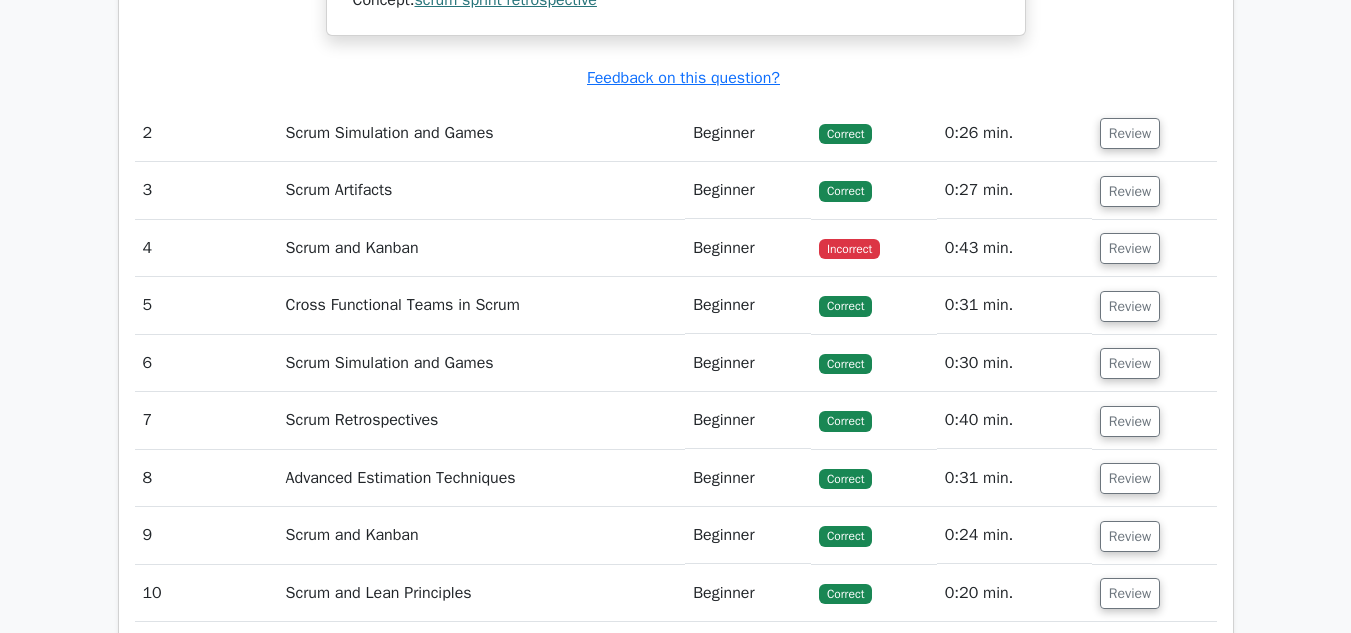 click on "Scrum and Kanban" at bounding box center (482, 248) 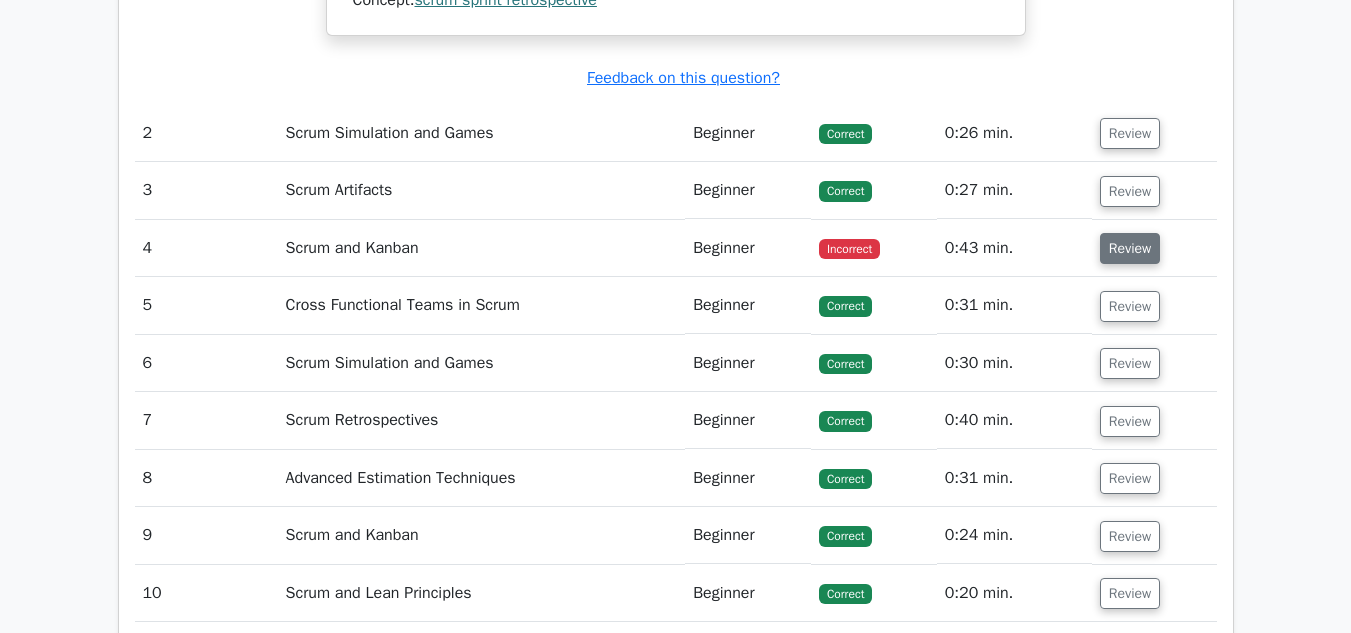 click on "Review" at bounding box center [1130, 248] 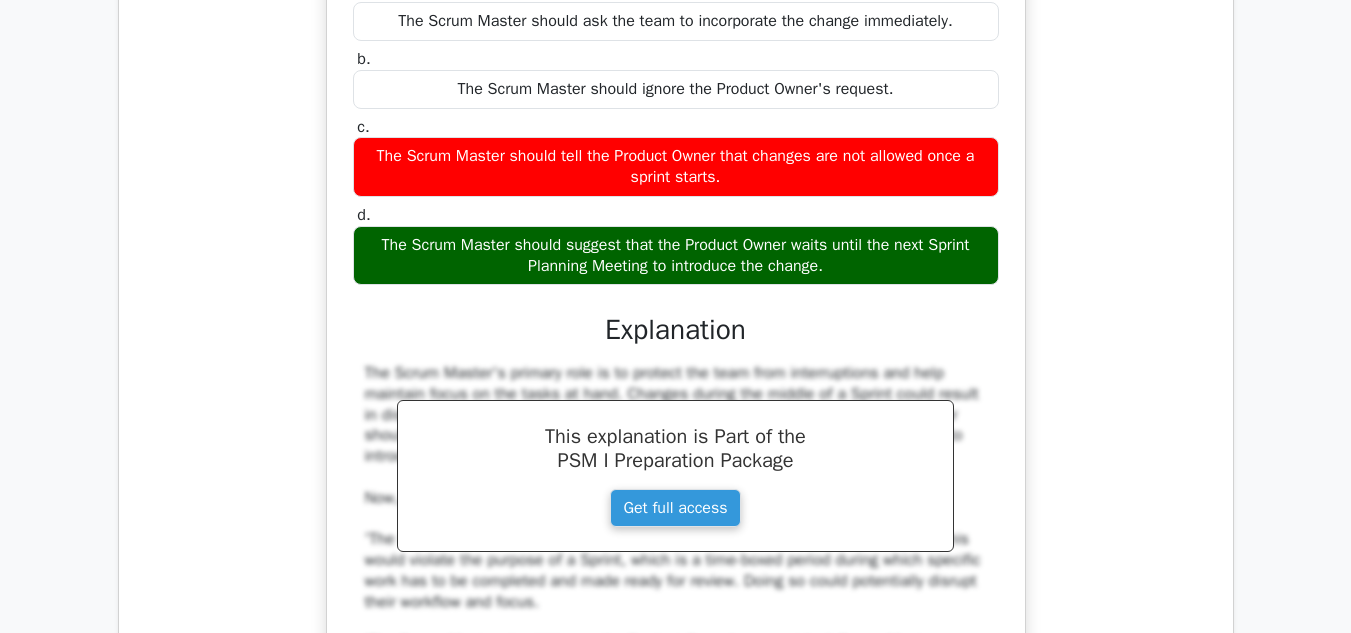 scroll, scrollTop: 2900, scrollLeft: 0, axis: vertical 